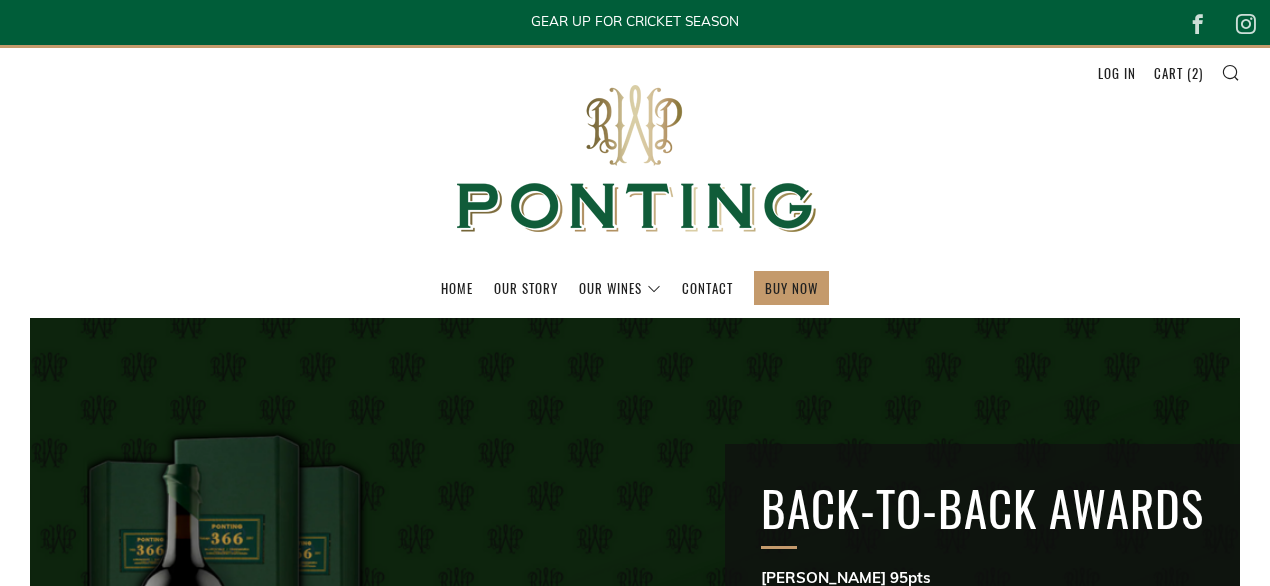 scroll, scrollTop: 2210, scrollLeft: 0, axis: vertical 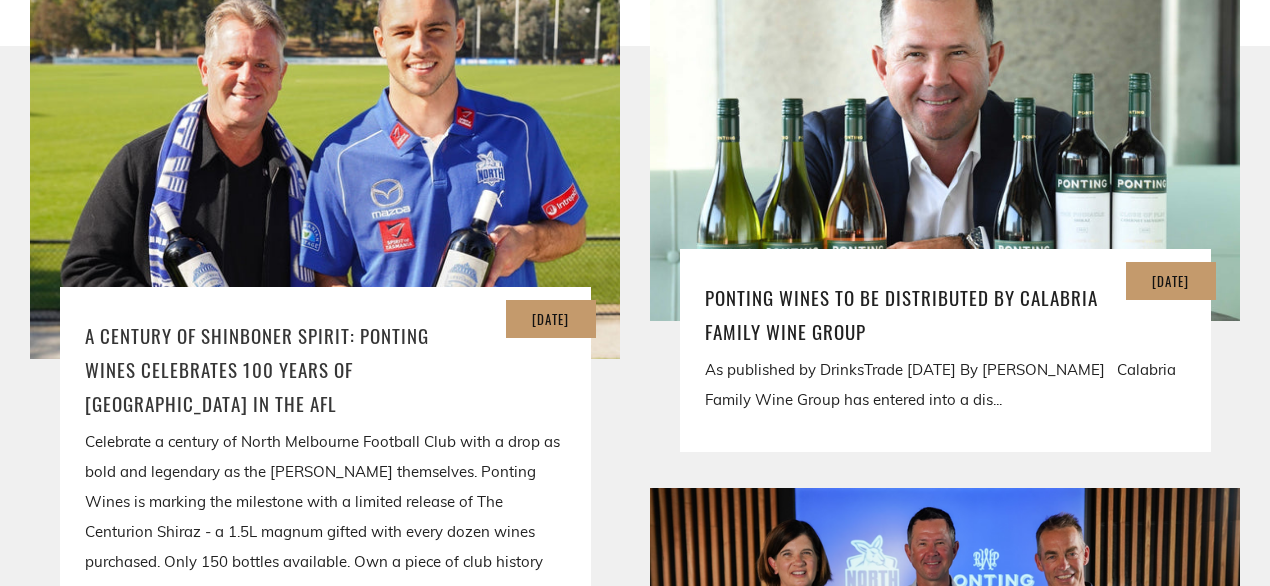 click on "A Century of Shinboner Spirit: Ponting Wines Celebrates 100 Years of [GEOGRAPHIC_DATA] in the AFL" at bounding box center (325, 369) 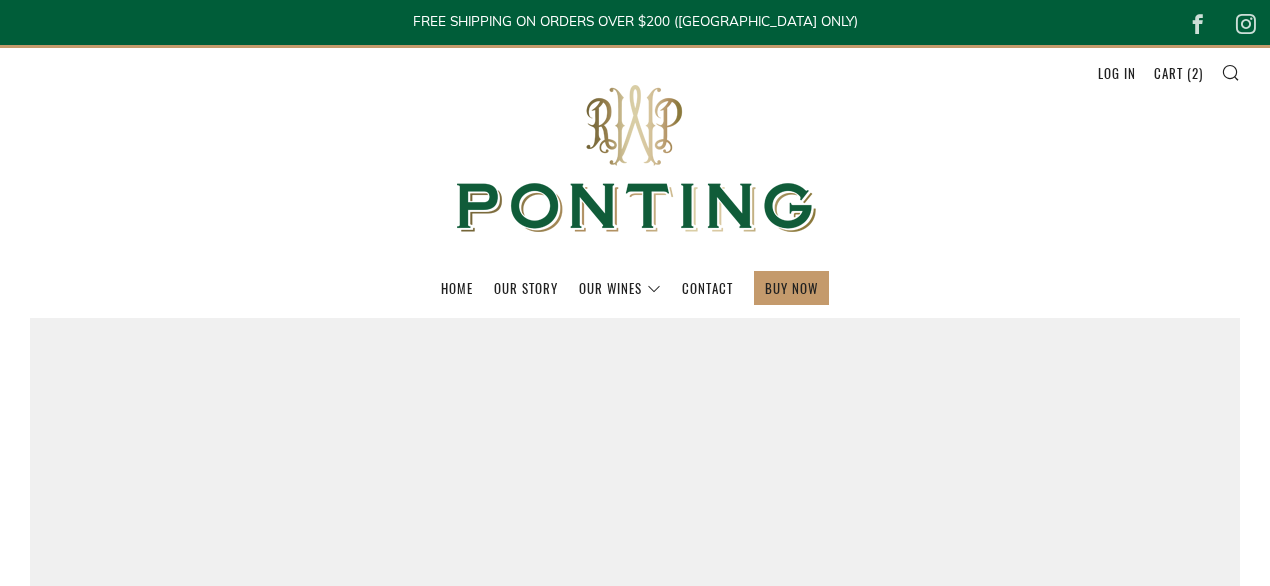 scroll, scrollTop: 0, scrollLeft: 0, axis: both 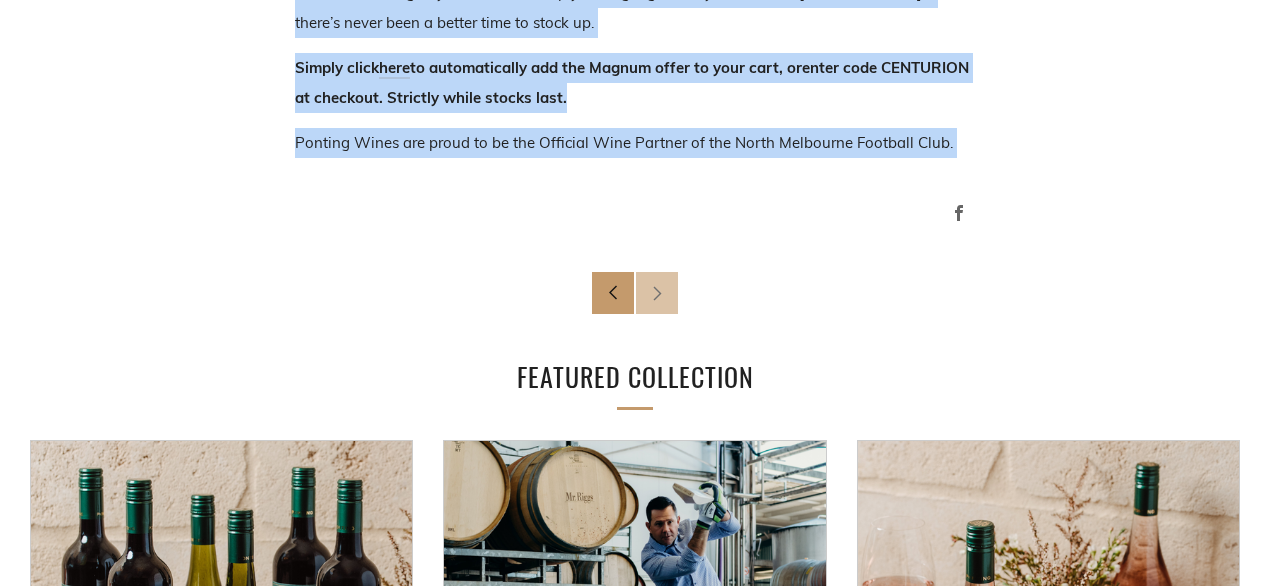 drag, startPoint x: 360, startPoint y: 69, endPoint x: 852, endPoint y: 228, distance: 517.05414 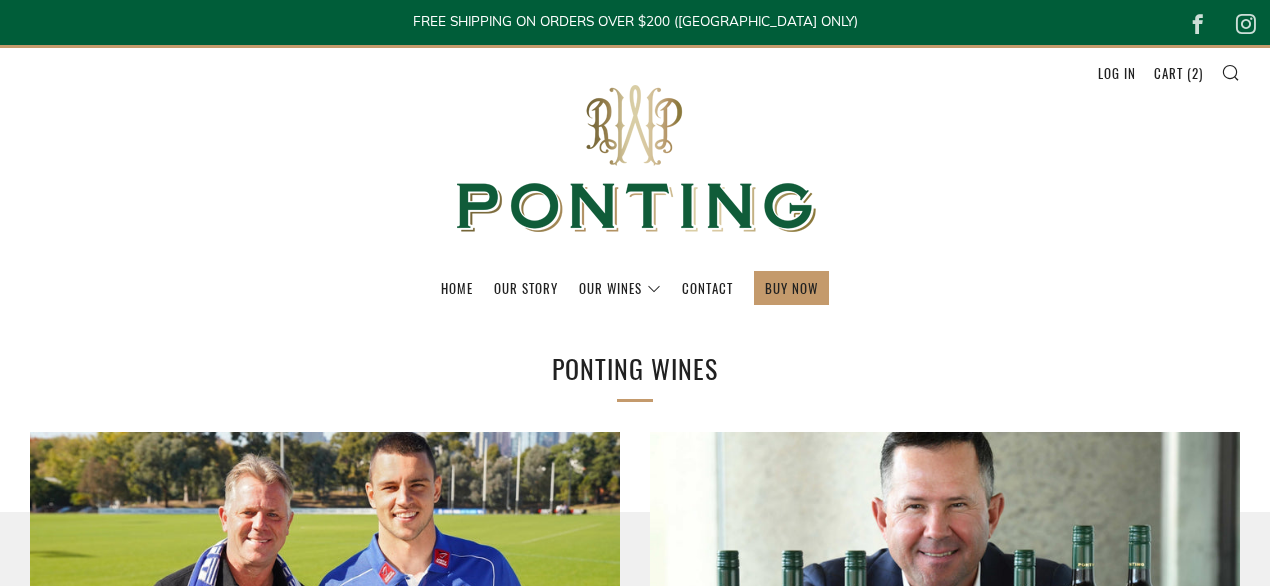 scroll, scrollTop: 0, scrollLeft: 0, axis: both 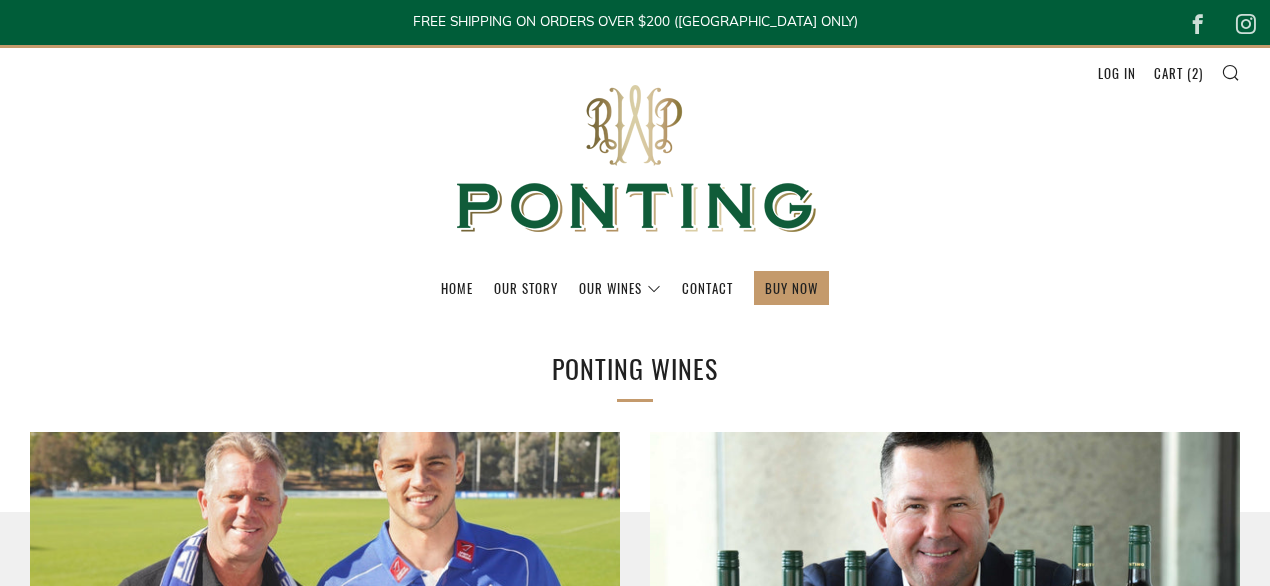 click at bounding box center [325, 595] 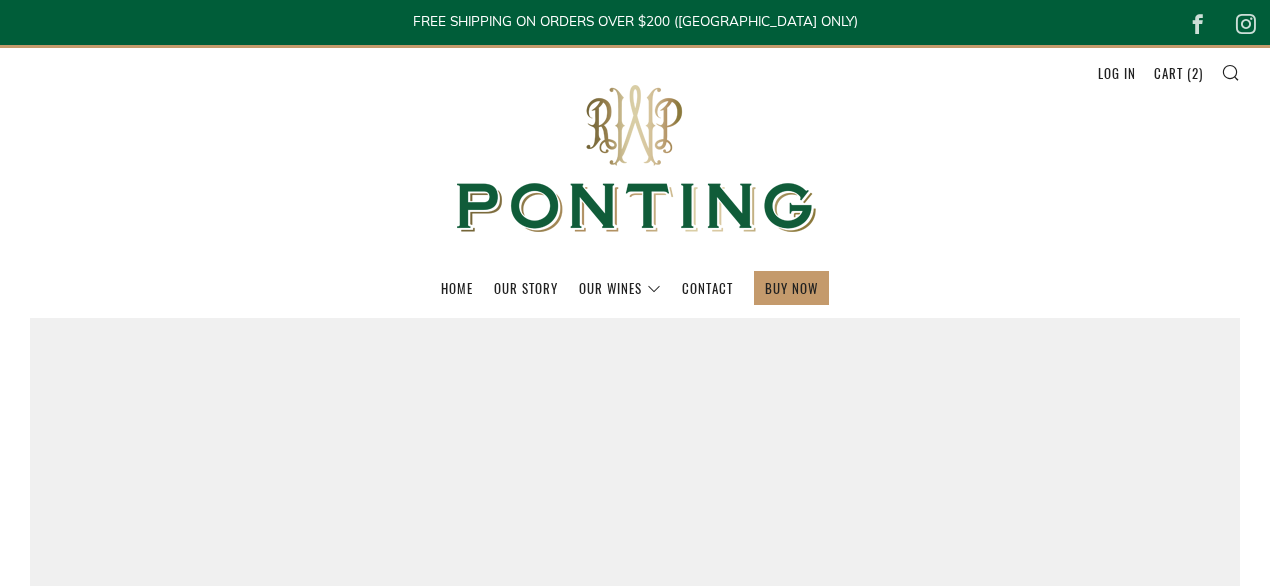 scroll, scrollTop: 0, scrollLeft: 0, axis: both 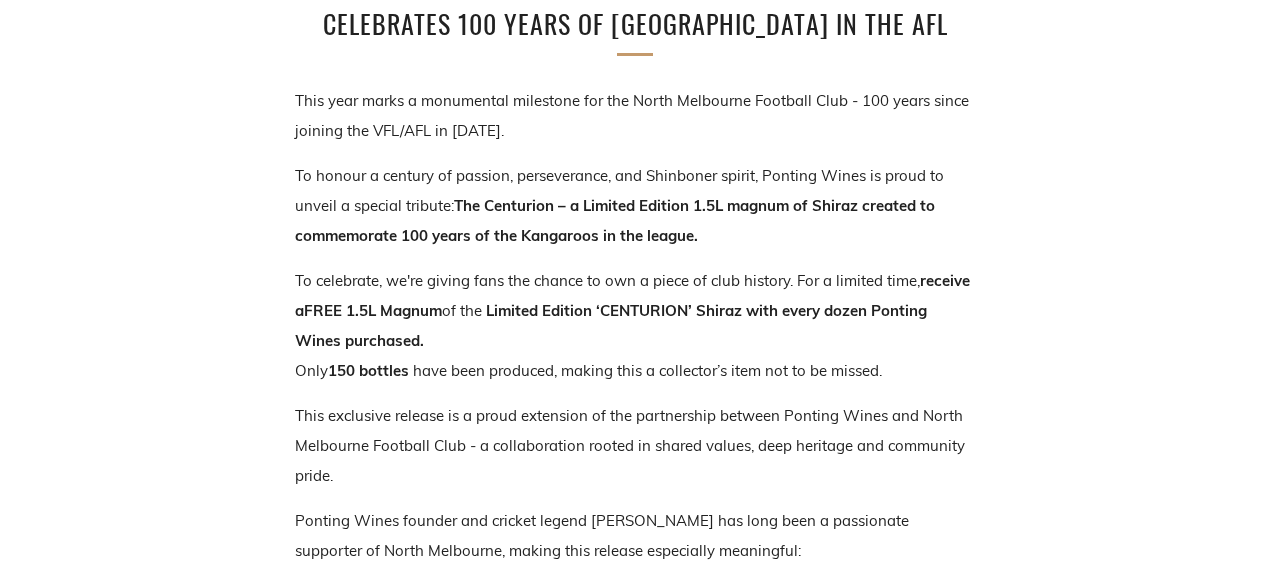 drag, startPoint x: 1274, startPoint y: 45, endPoint x: 1287, endPoint y: 167, distance: 122.69067 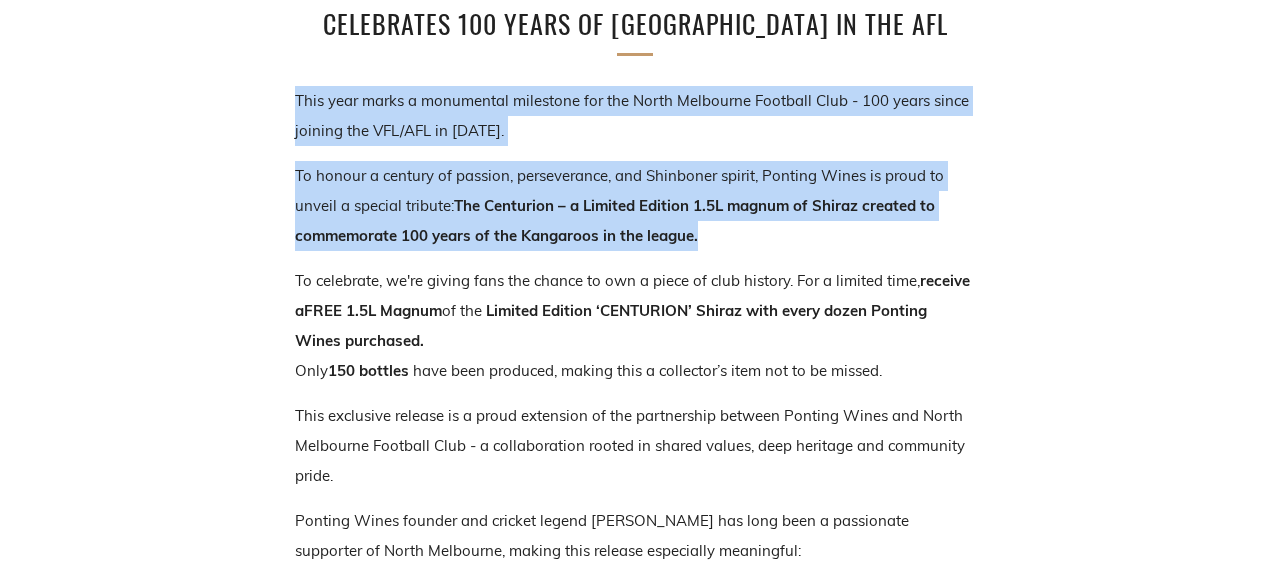 drag, startPoint x: 293, startPoint y: 93, endPoint x: 725, endPoint y: 233, distance: 454.11893 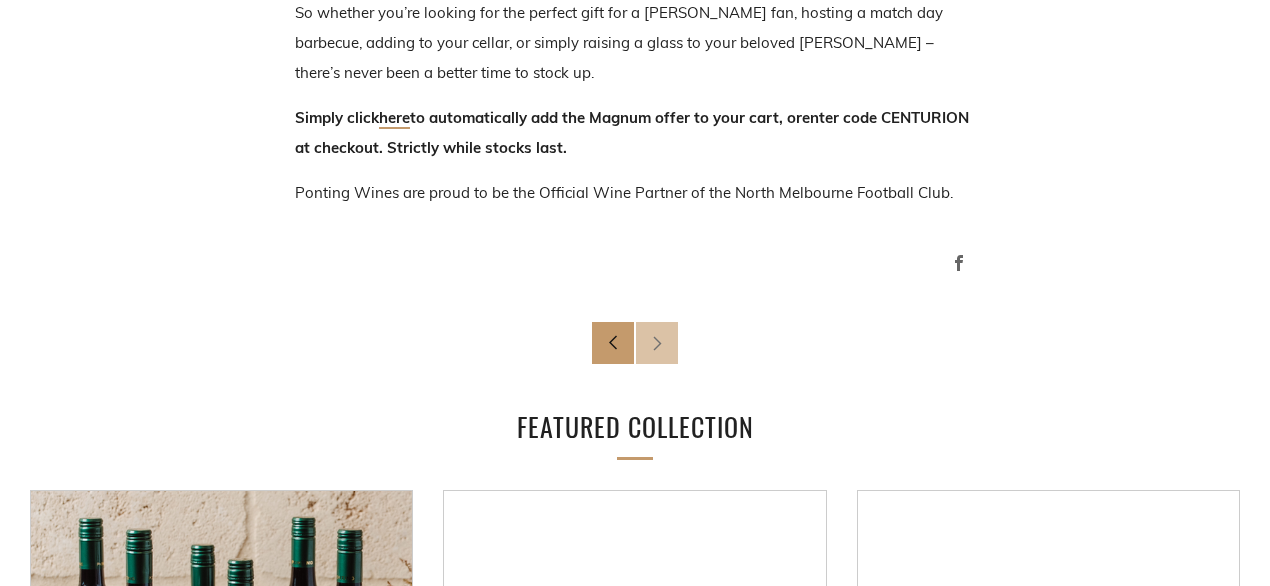 scroll, scrollTop: 1586, scrollLeft: 0, axis: vertical 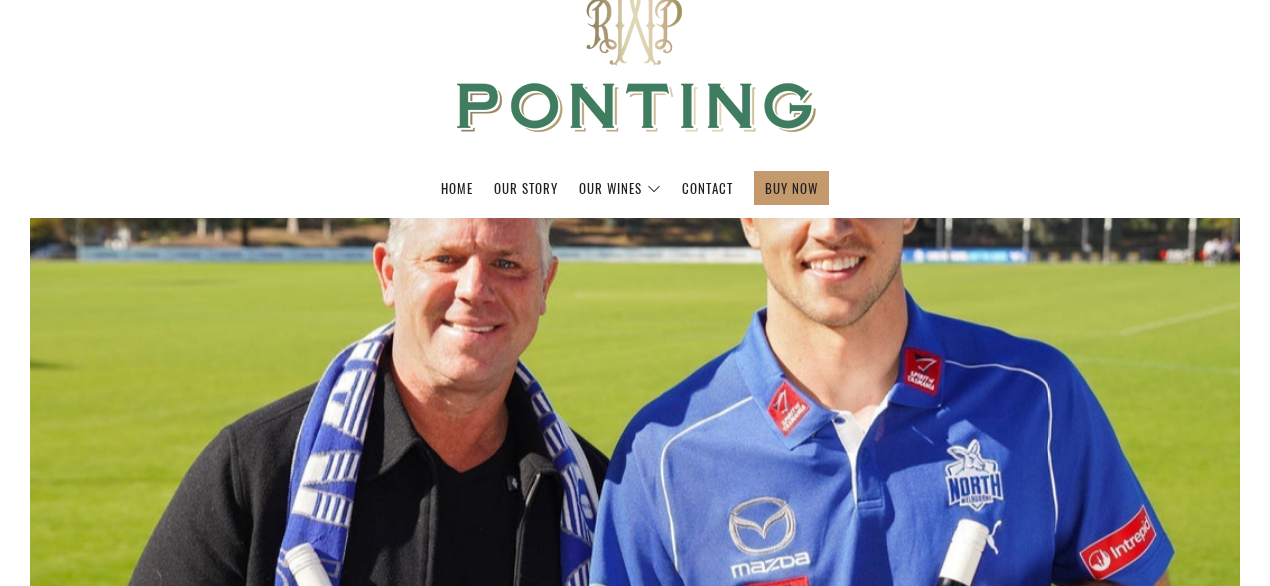 click at bounding box center [635, 59] 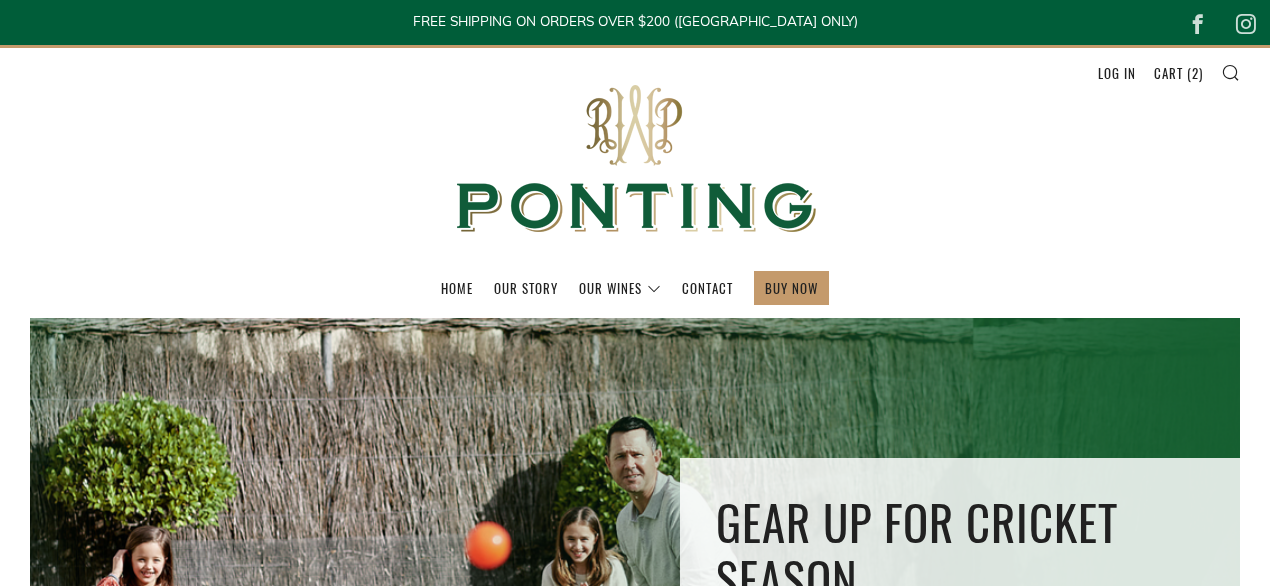 scroll, scrollTop: 0, scrollLeft: 0, axis: both 